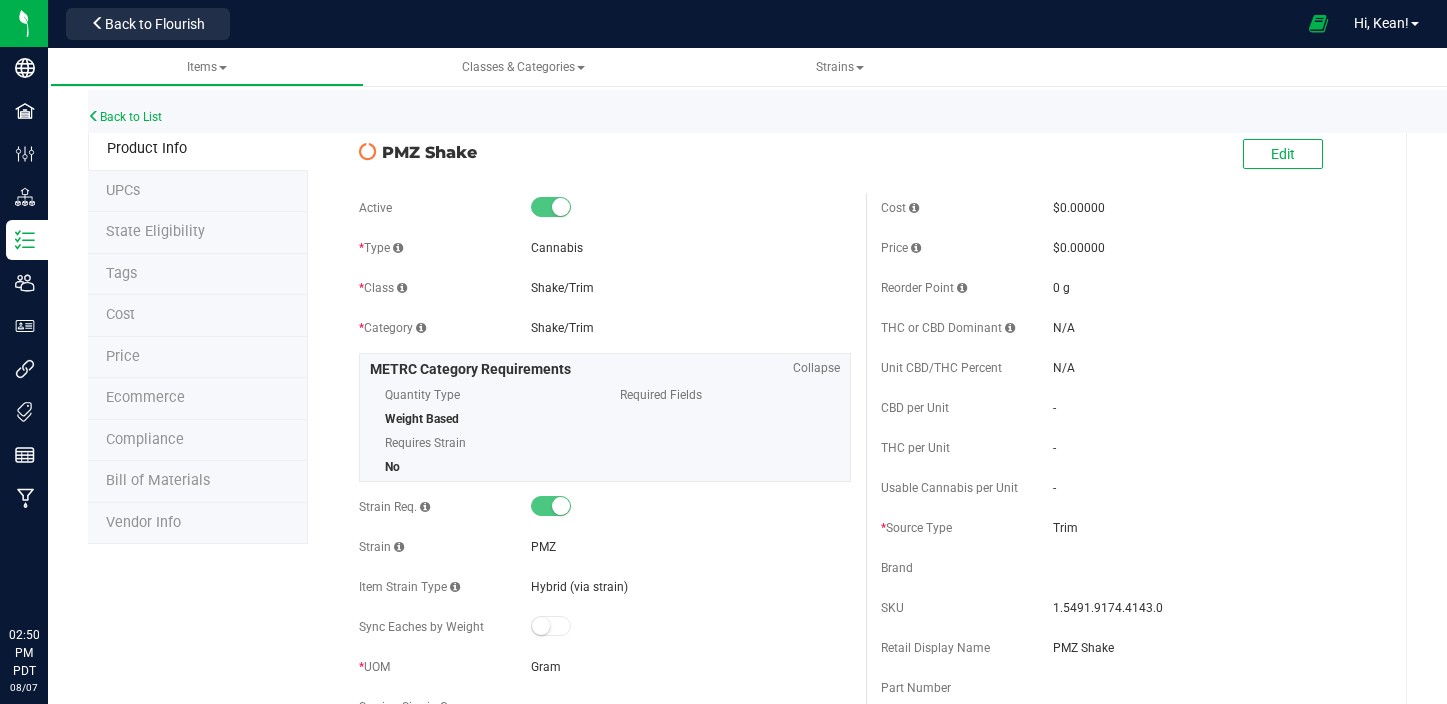 scroll, scrollTop: 0, scrollLeft: 0, axis: both 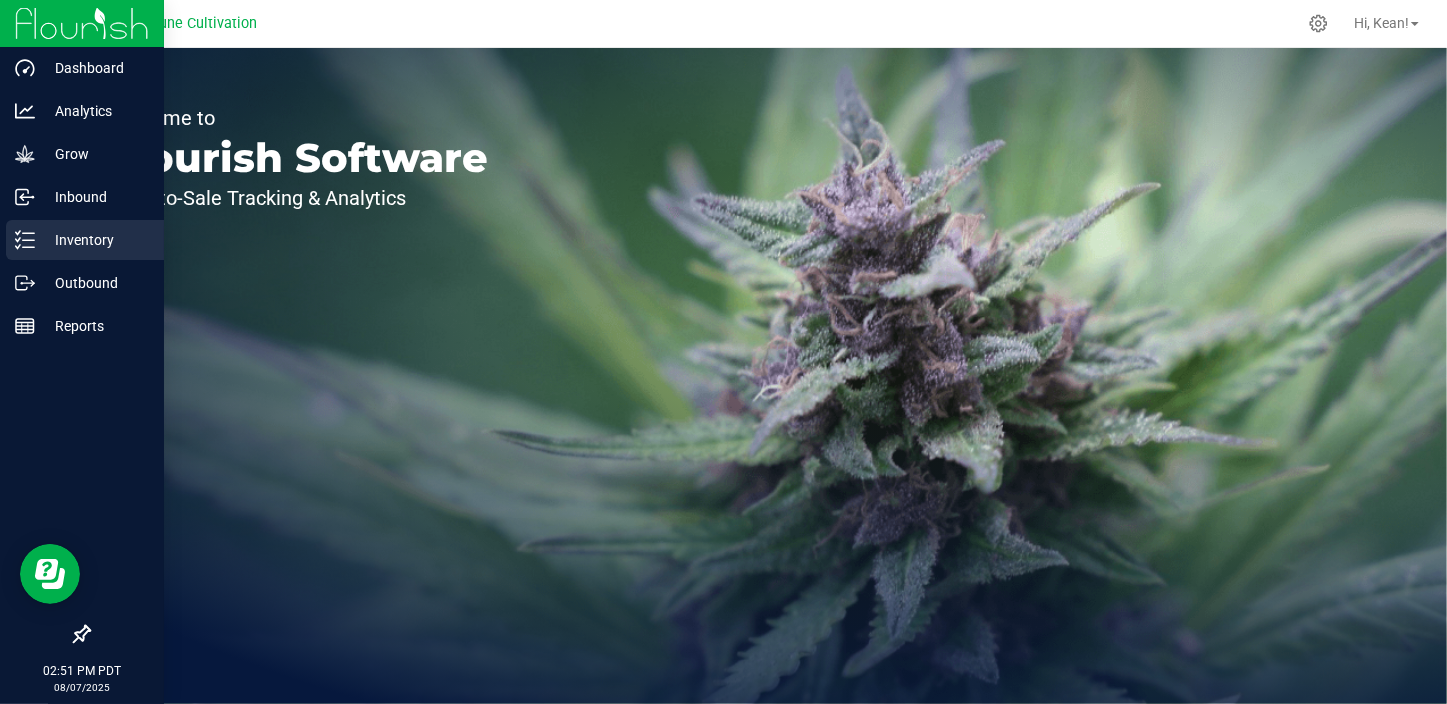 click on "Inventory" at bounding box center [95, 240] 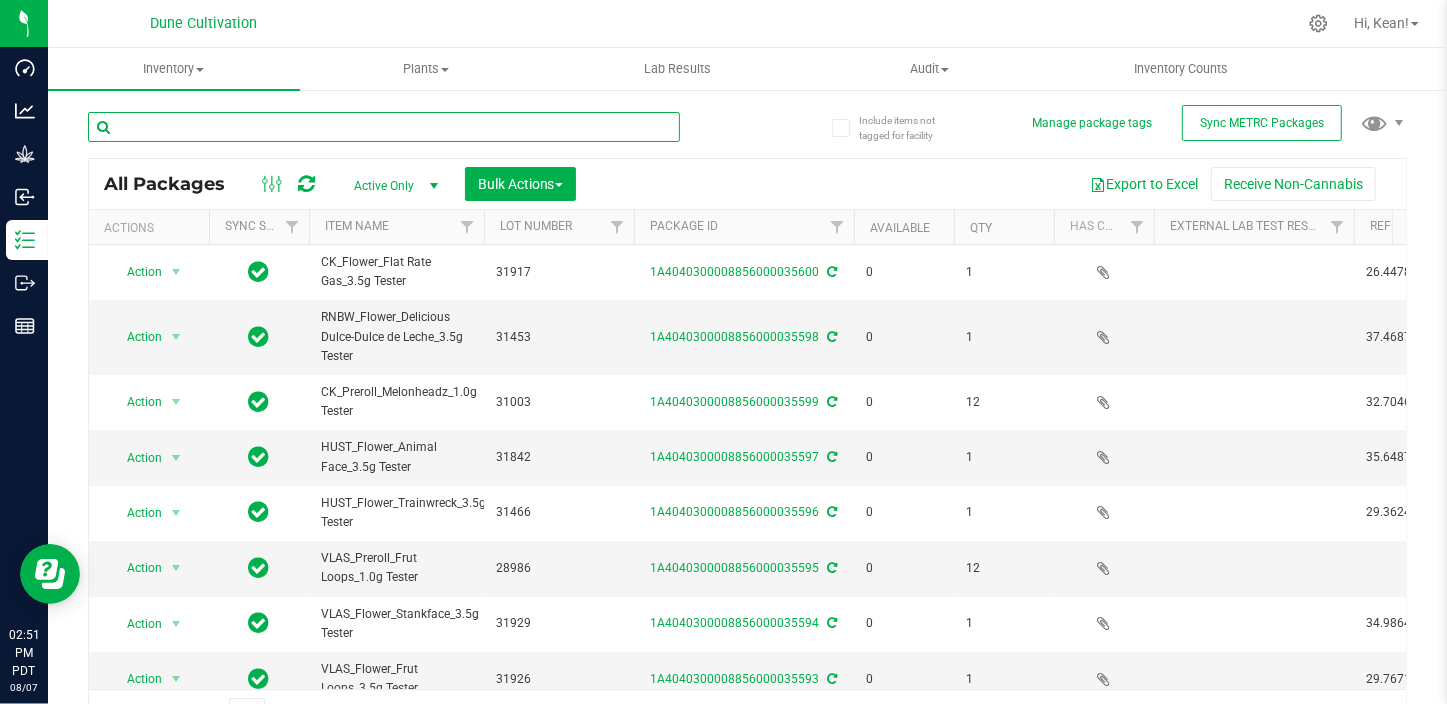 click at bounding box center (384, 127) 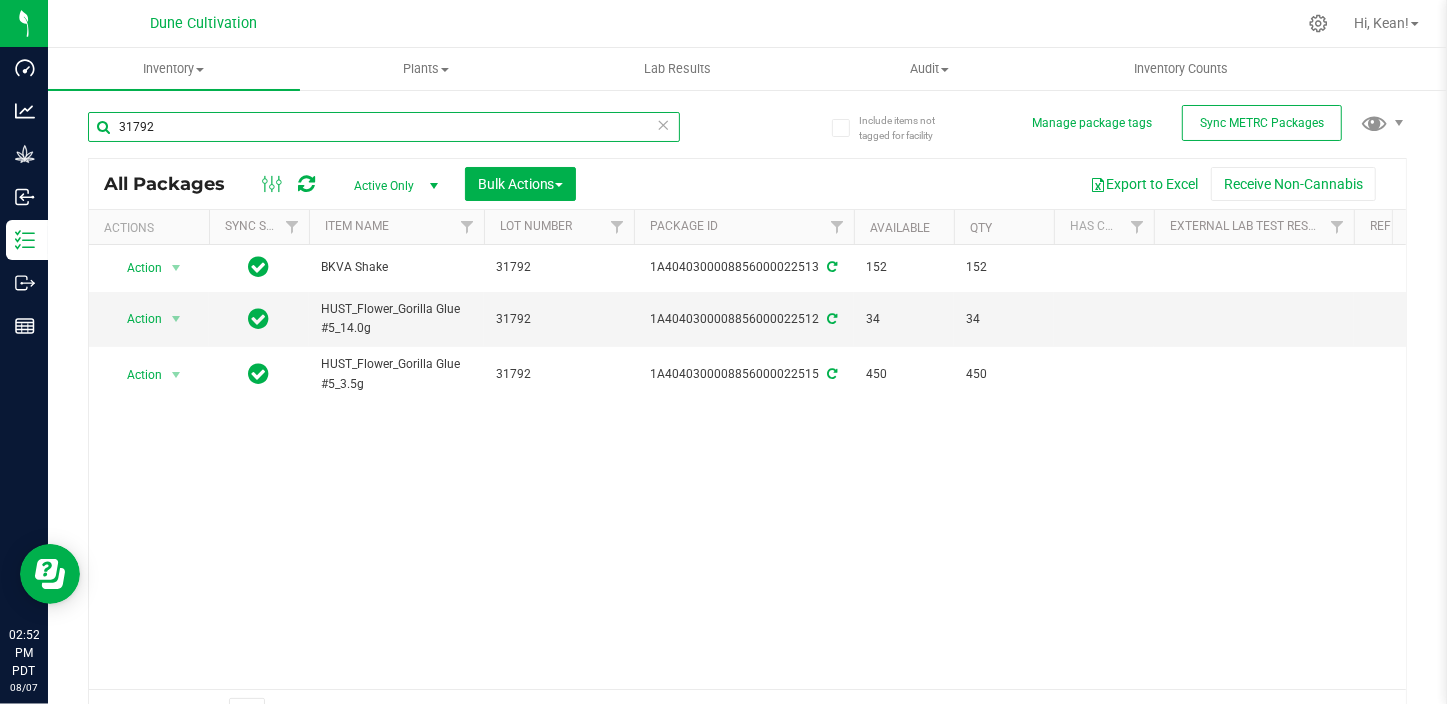 click on "31792" at bounding box center [384, 127] 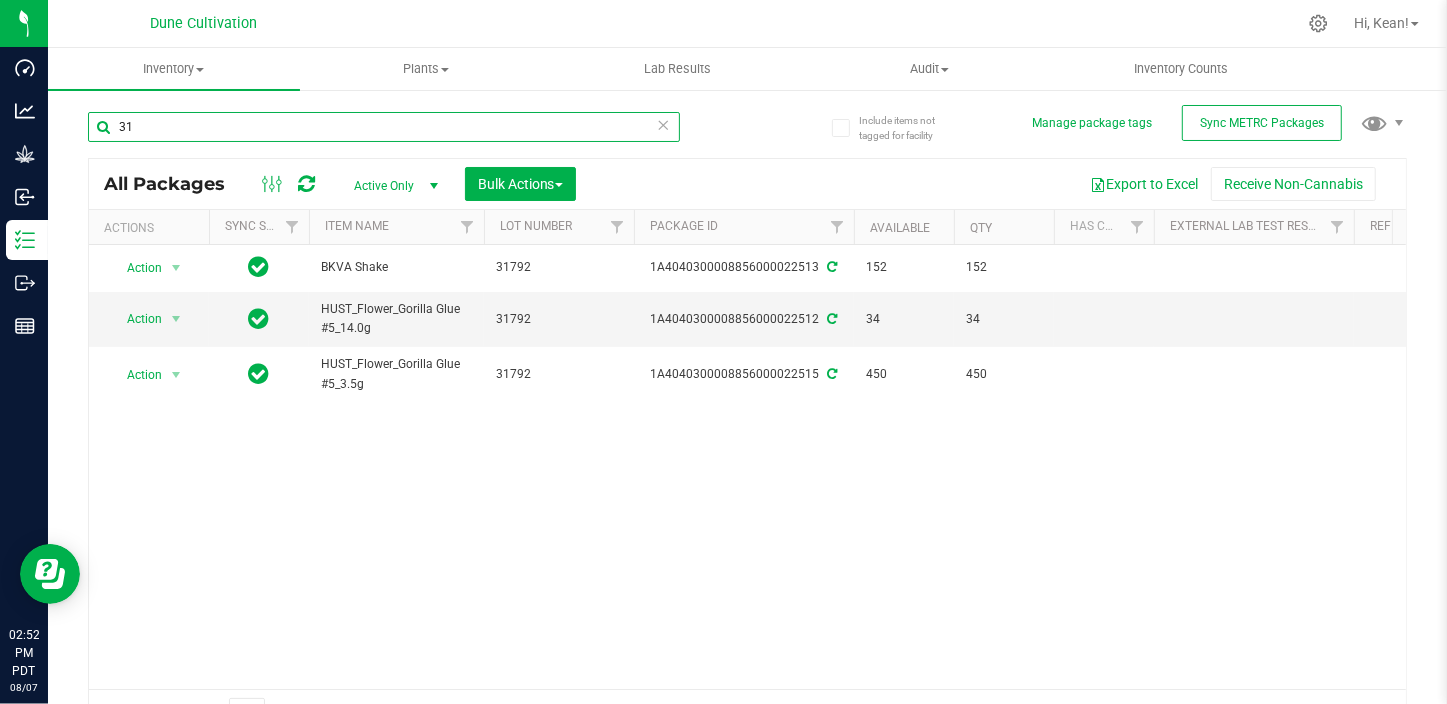 type on "3" 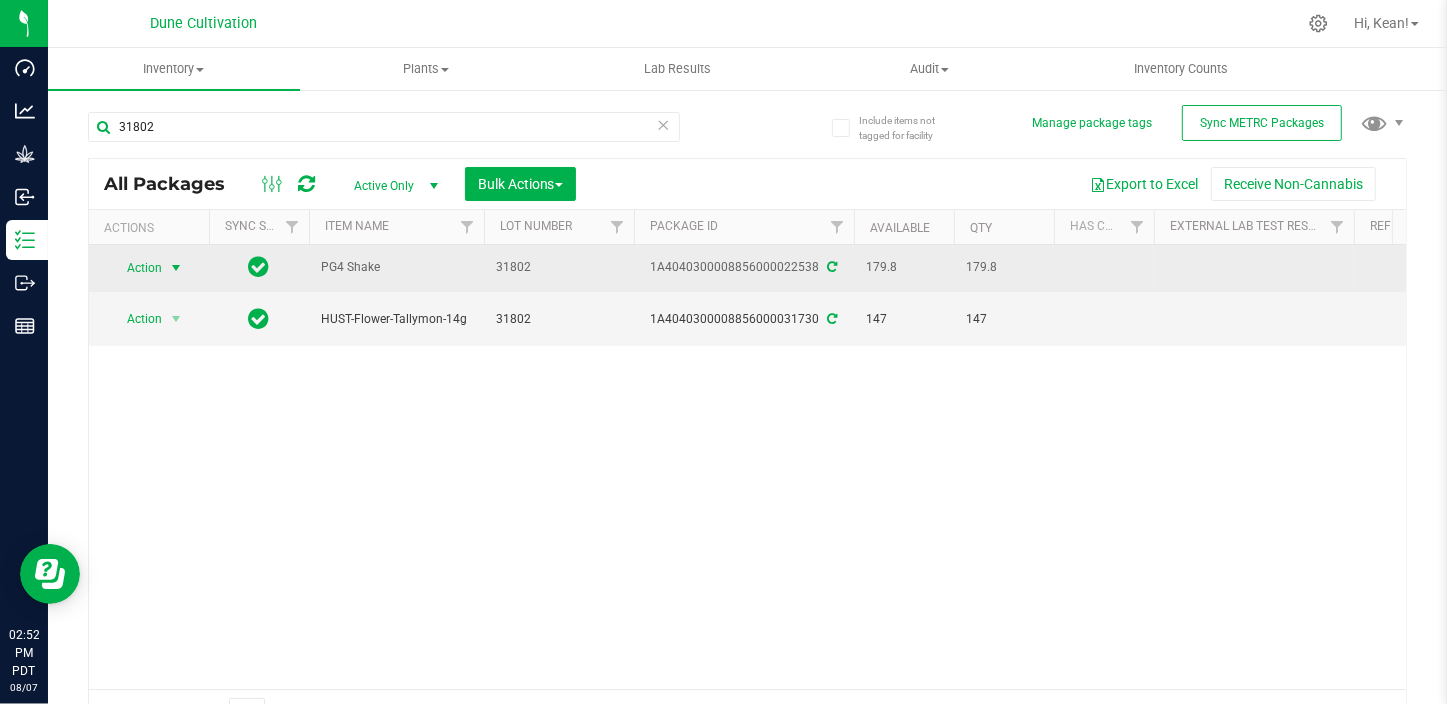 click at bounding box center [176, 268] 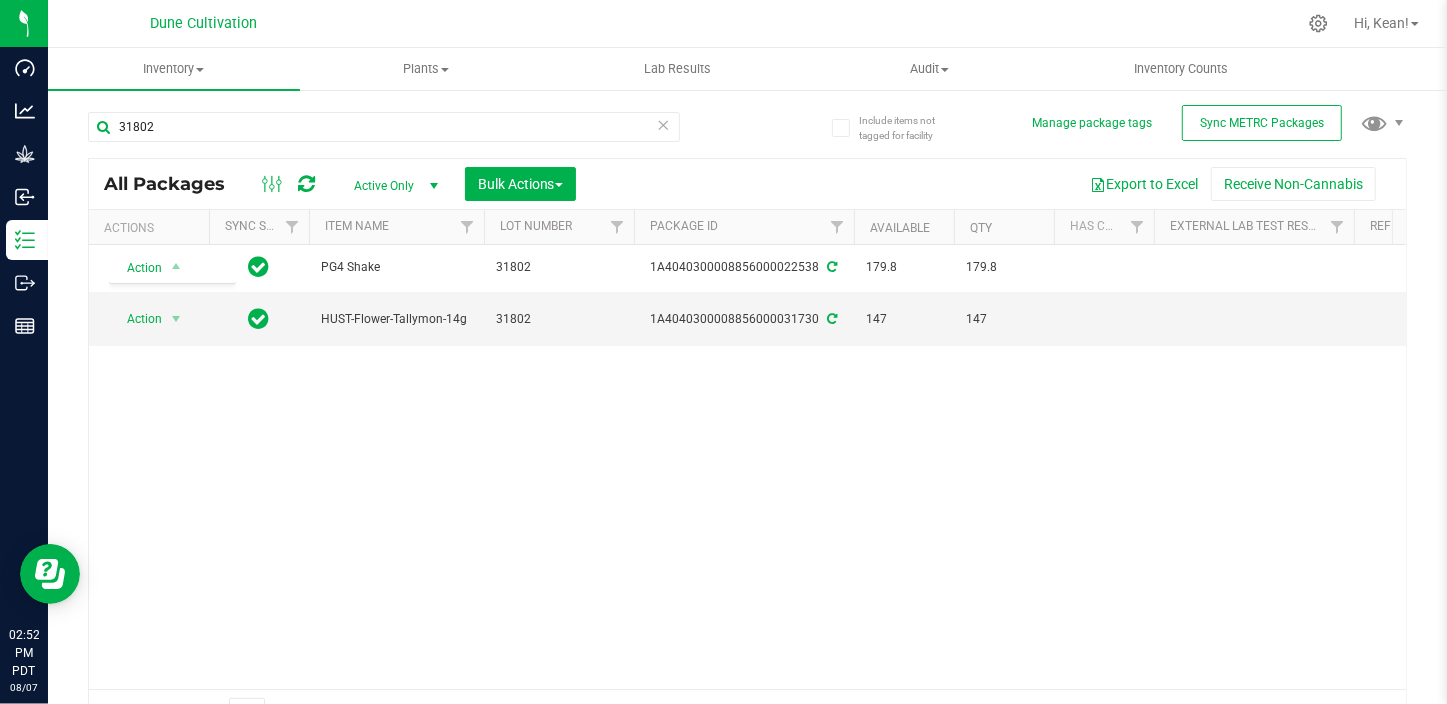 click on "Action Action Adjust qty Create package Edit attributes Global inventory Locate package Lock package Package audit log Print package label Record a lab result Retag package See history Take lab sample
PG4 Shake
31802
1A4040300008856000022538
179.8
179.8
Created
PG4
Gram
Finished Product Vault
1.5491.9174.3026.0
Aug 7, 2025 11:49:00 PDT" at bounding box center (747, 467) 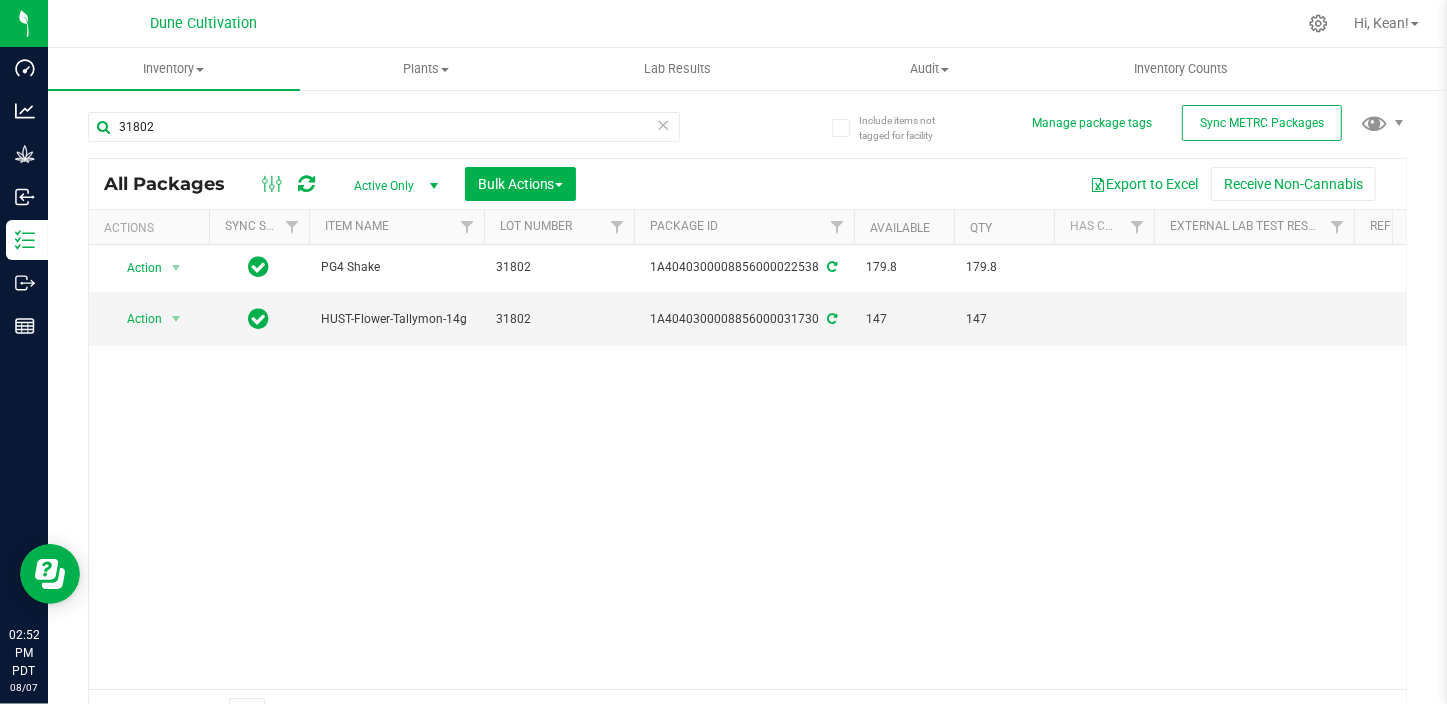click on "Action Action Adjust qty Create package Edit attributes Global inventory Locate package Lock package Package audit log Print package label Record a lab result Retag package See history Take lab sample
PG4 Shake
31802
1A4040300008856000022538
179.8
179.8
Created
PG4
Gram
Finished Product Vault
1.5491.9174.3026.0
Aug 7, 2025 11:49:00 PDT" at bounding box center [747, 467] 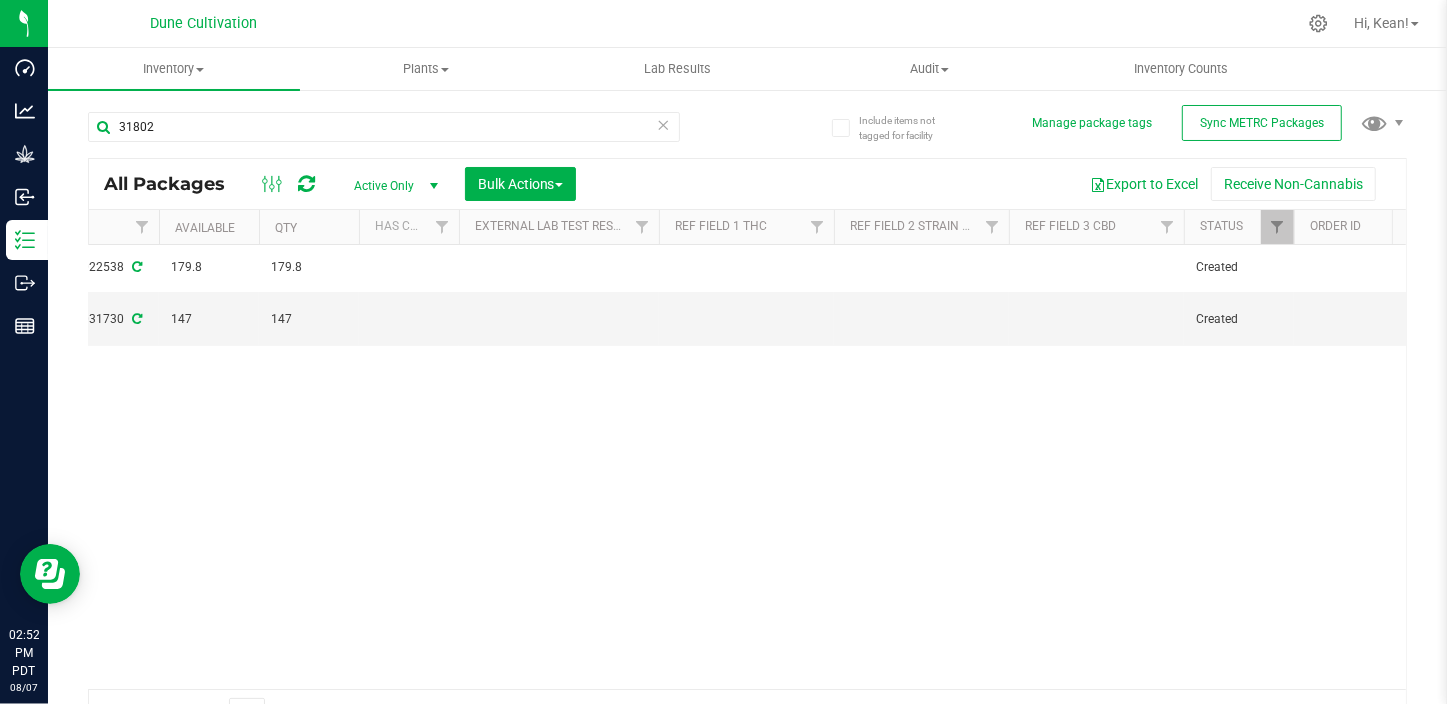 scroll, scrollTop: 0, scrollLeft: 1055, axis: horizontal 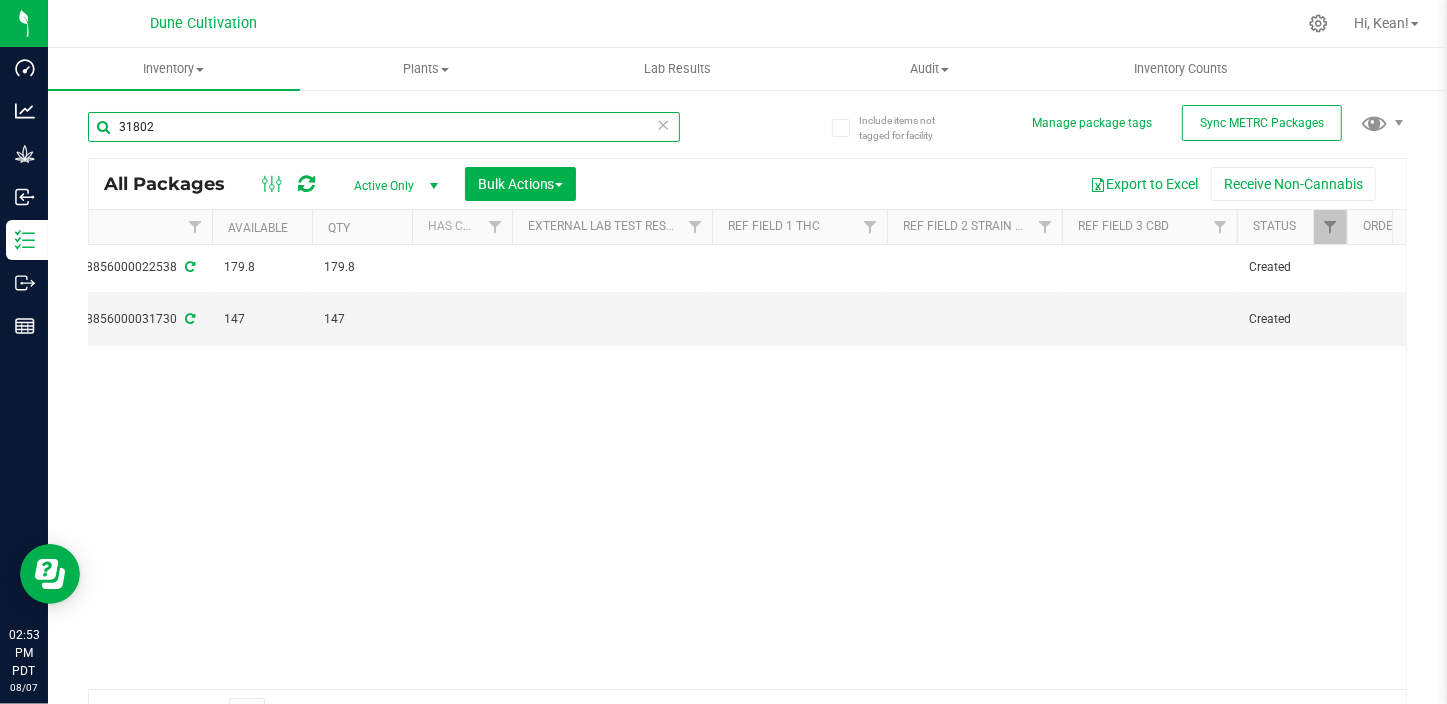 click on "31802" at bounding box center [384, 127] 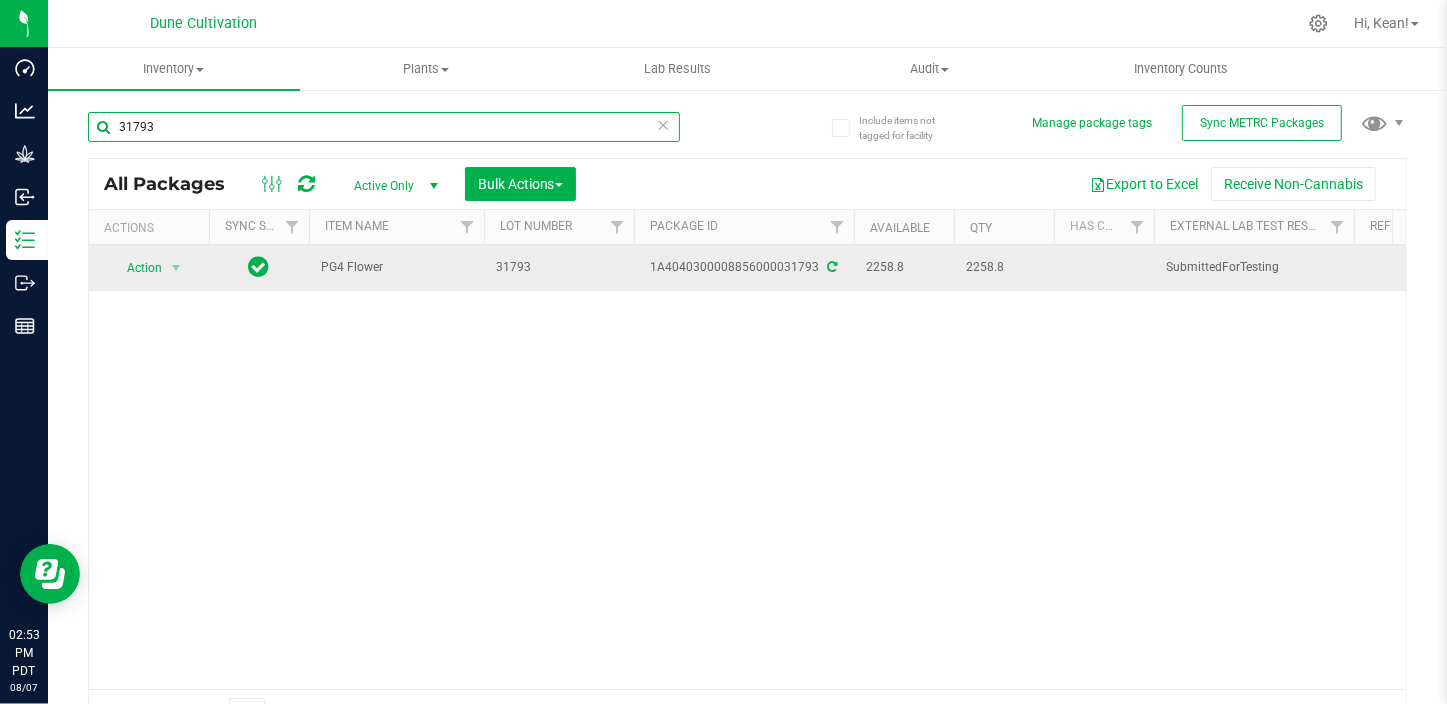 type on "31793" 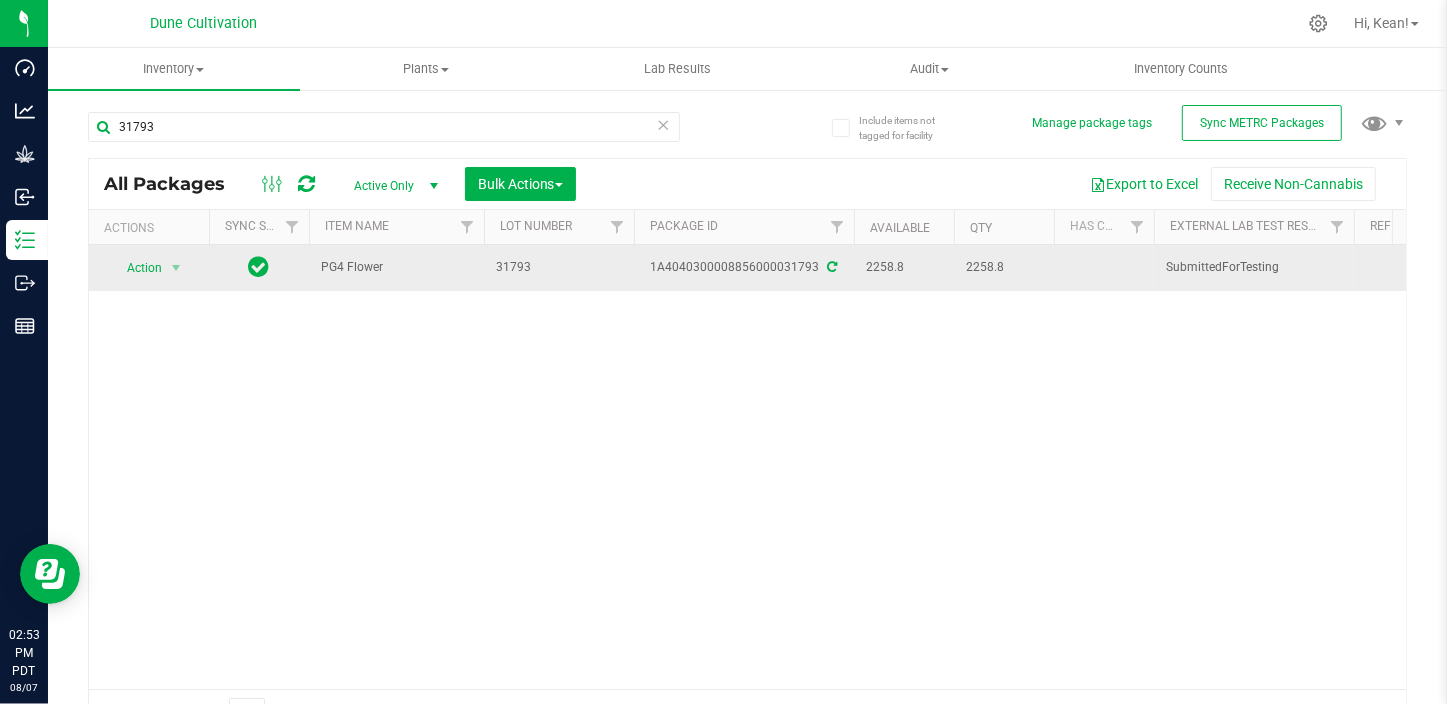 drag, startPoint x: 959, startPoint y: 265, endPoint x: 999, endPoint y: 270, distance: 40.311287 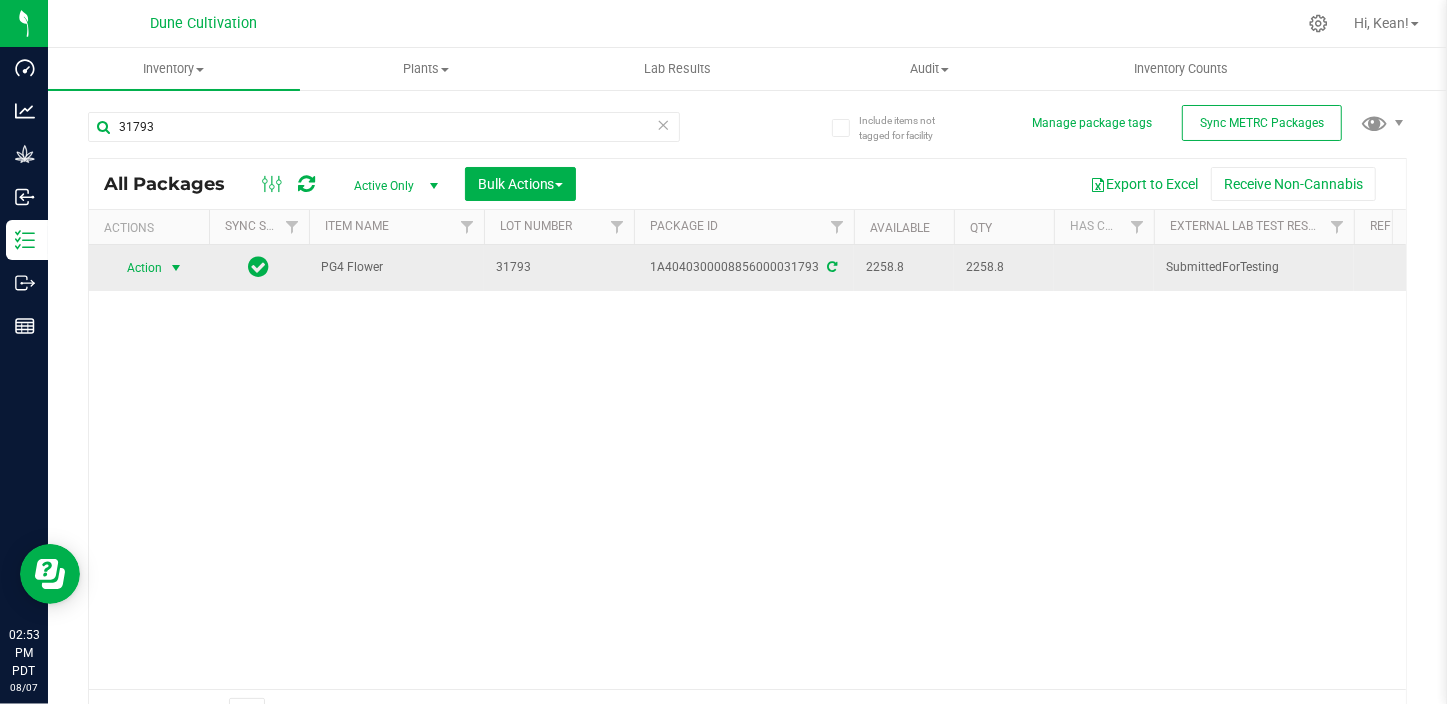 click at bounding box center [176, 268] 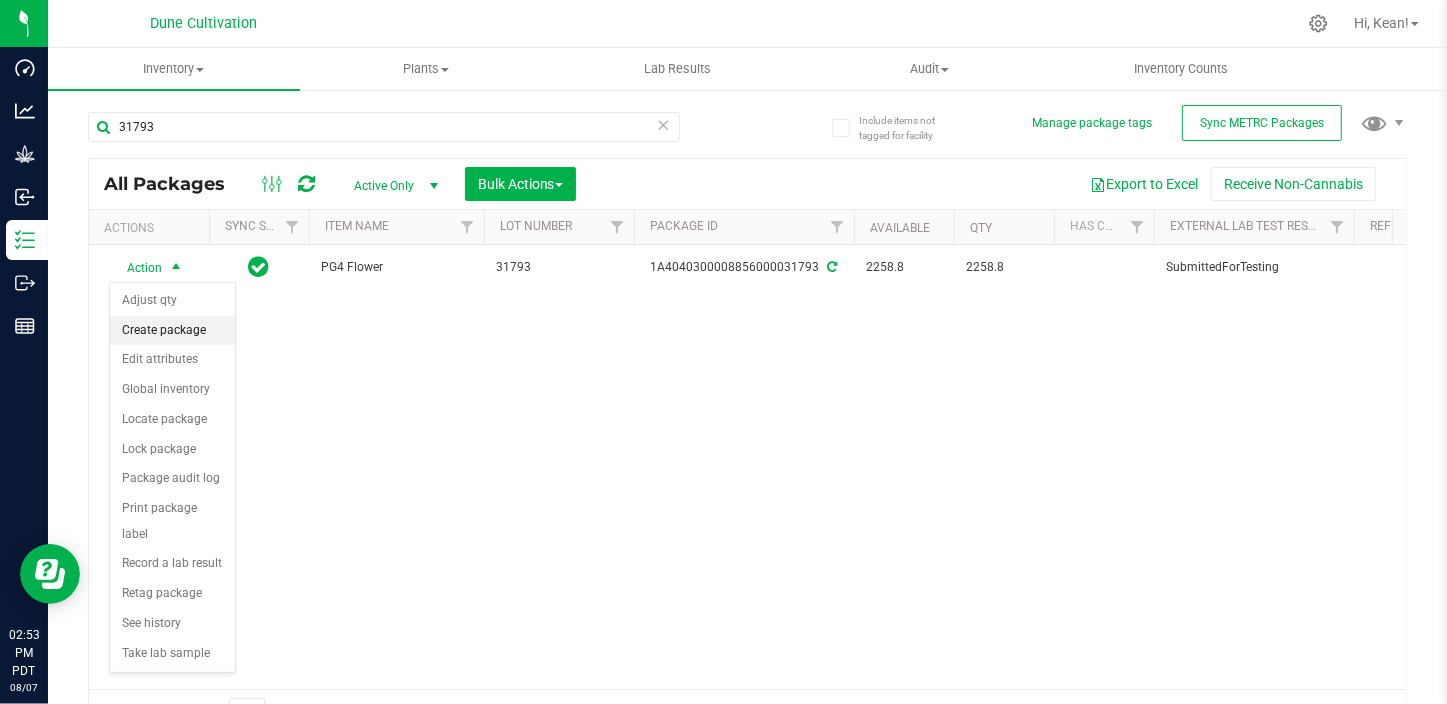 click on "Create package" at bounding box center (172, 331) 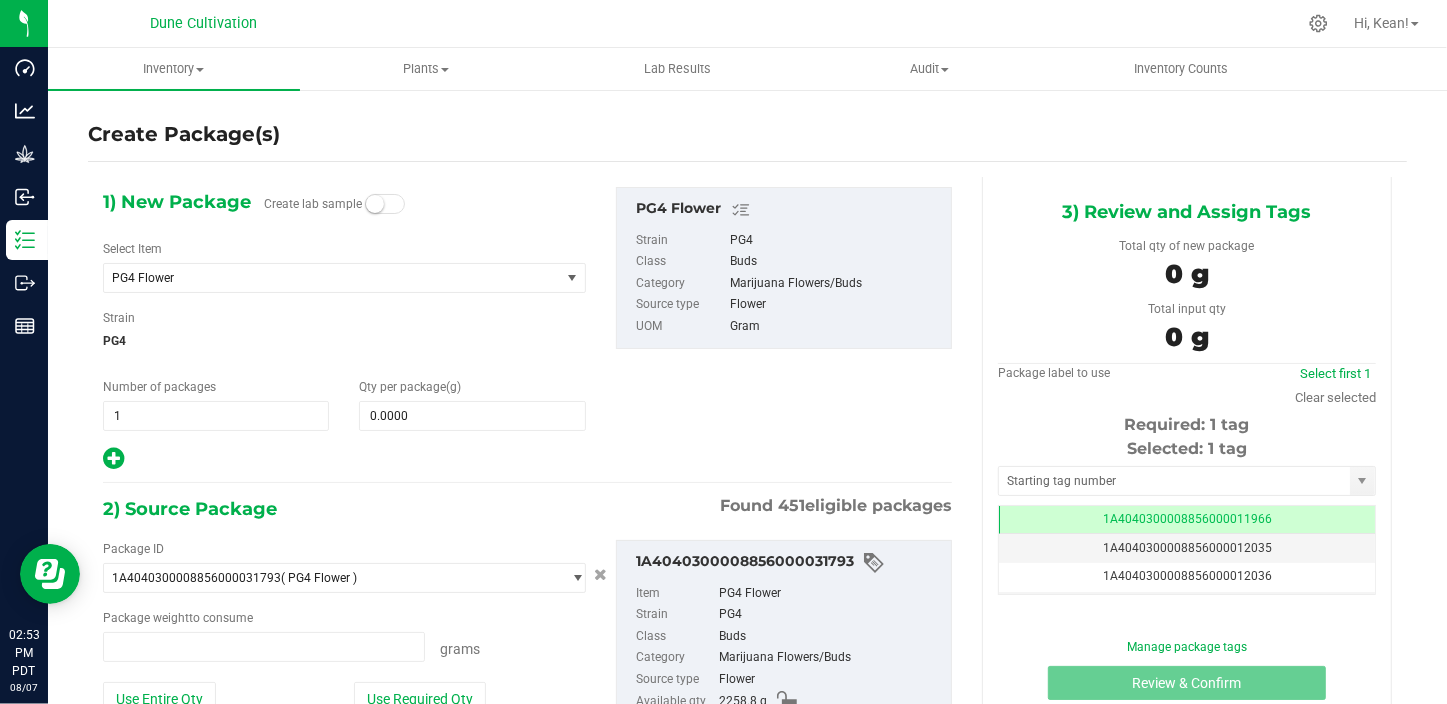type on "0.0000 g" 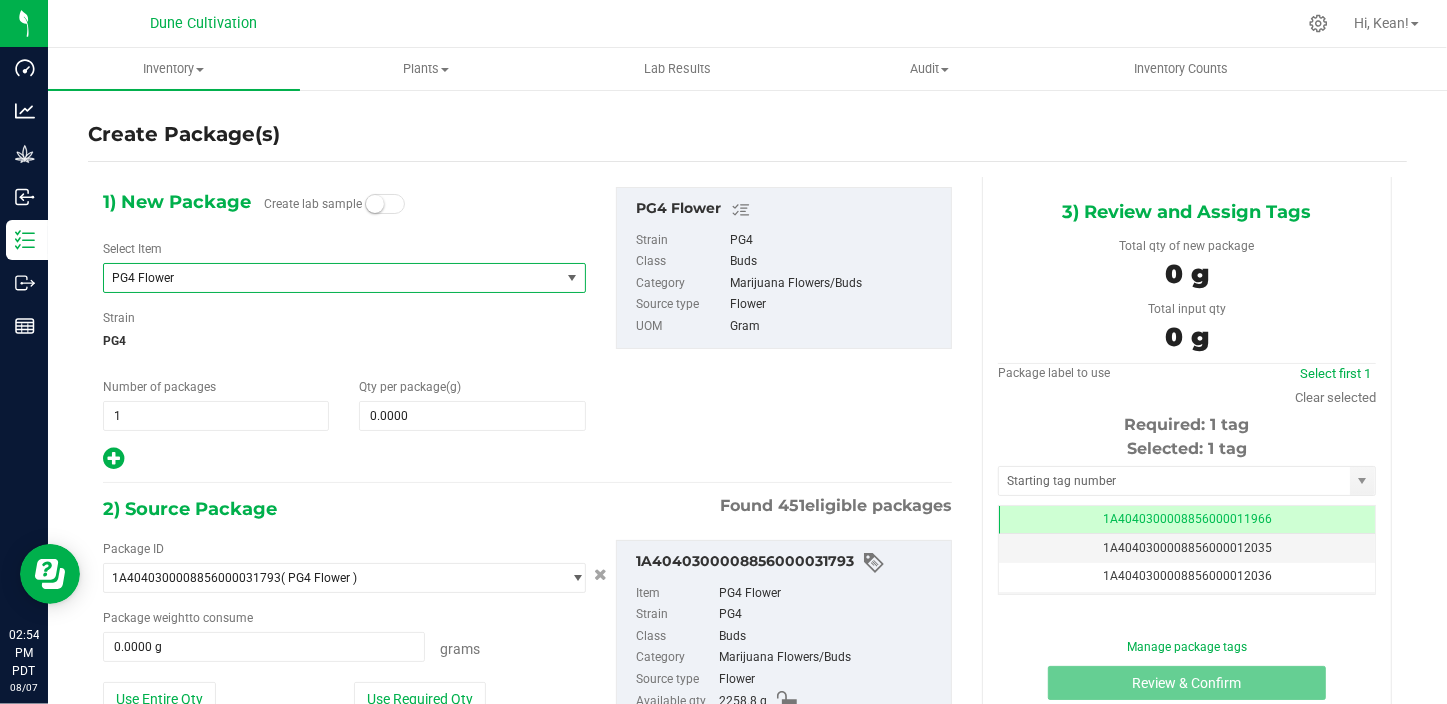 click on "PG4 Flower" at bounding box center [323, 278] 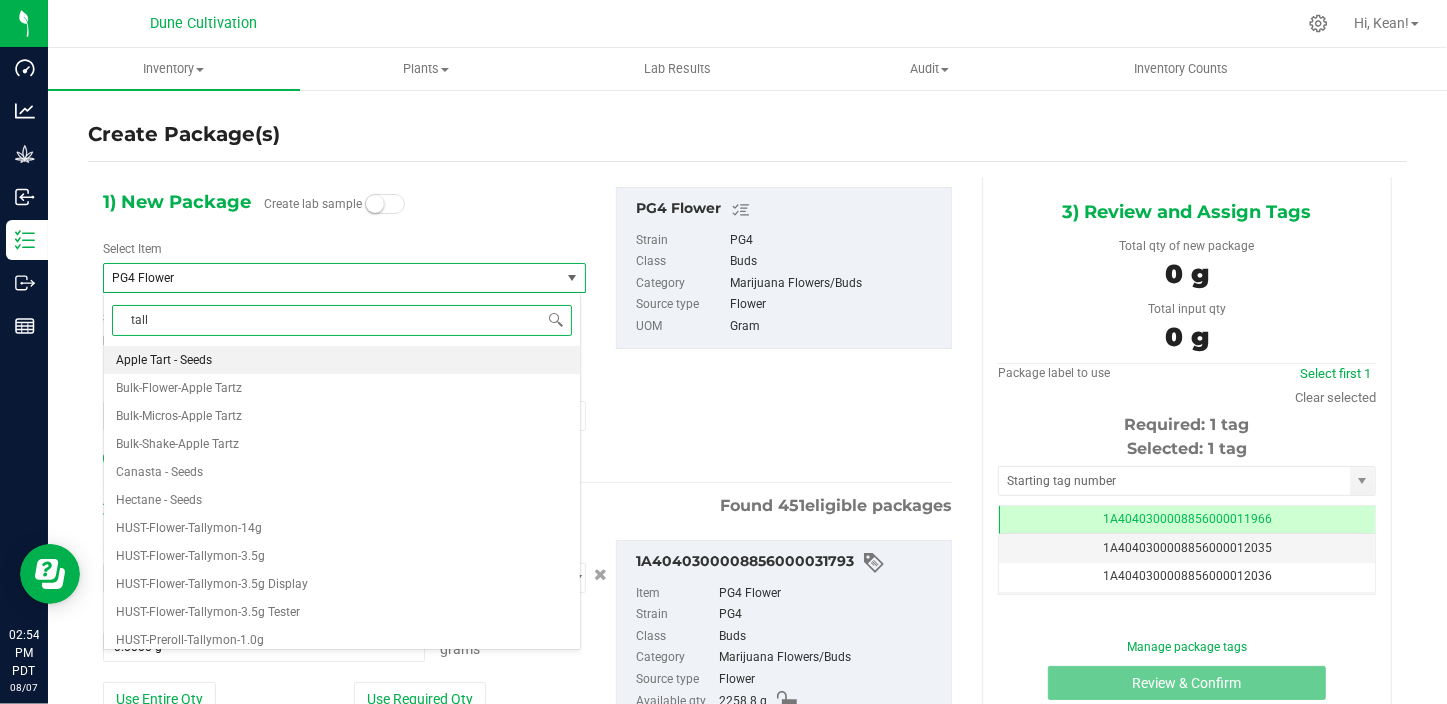 type on "tally" 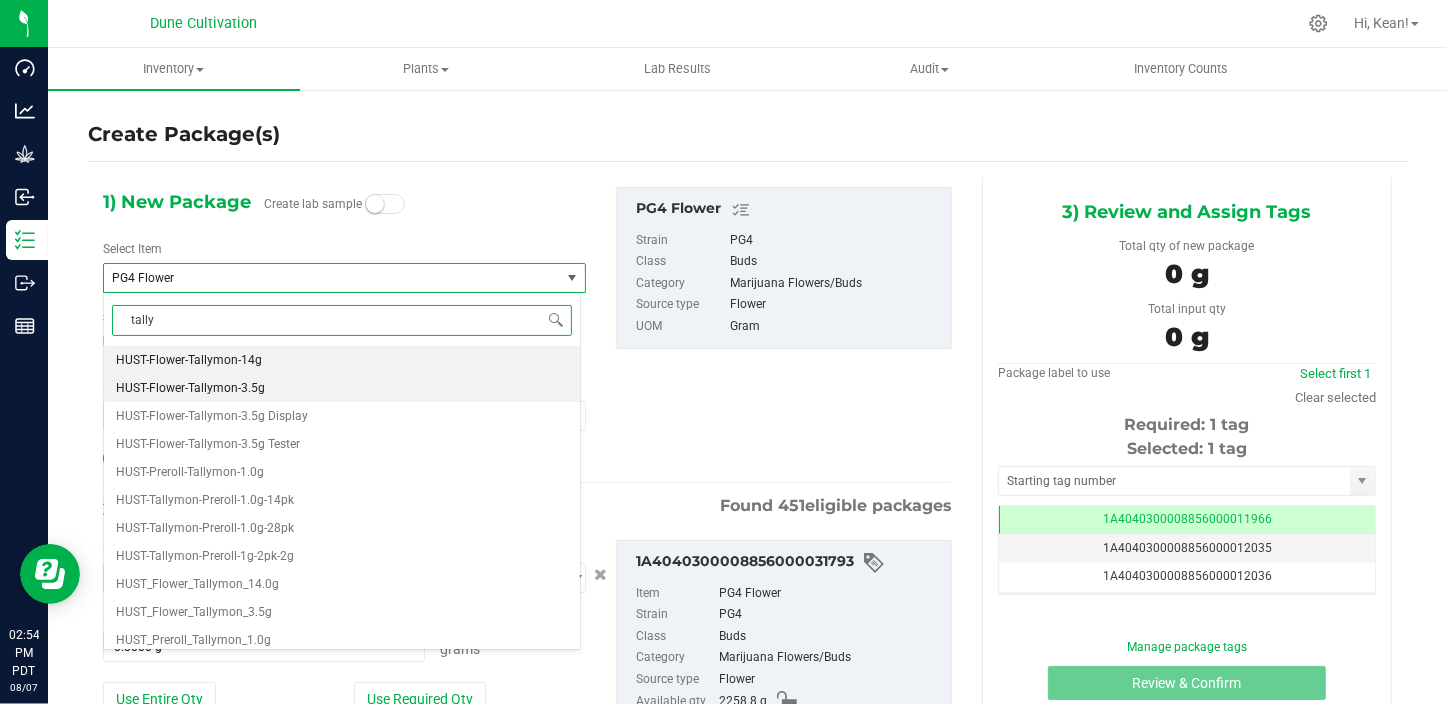 click on "HUST-Flower-Tallymon-3.5g" at bounding box center (342, 388) 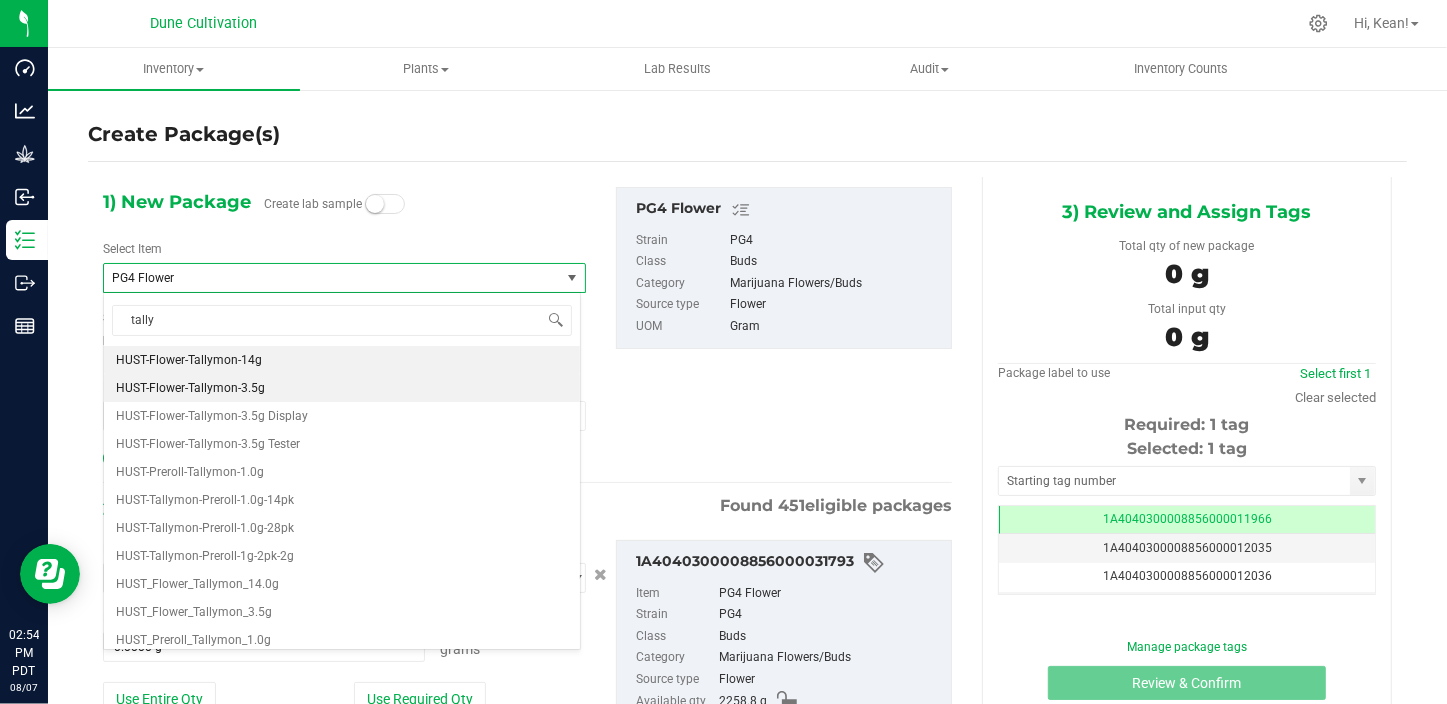 type 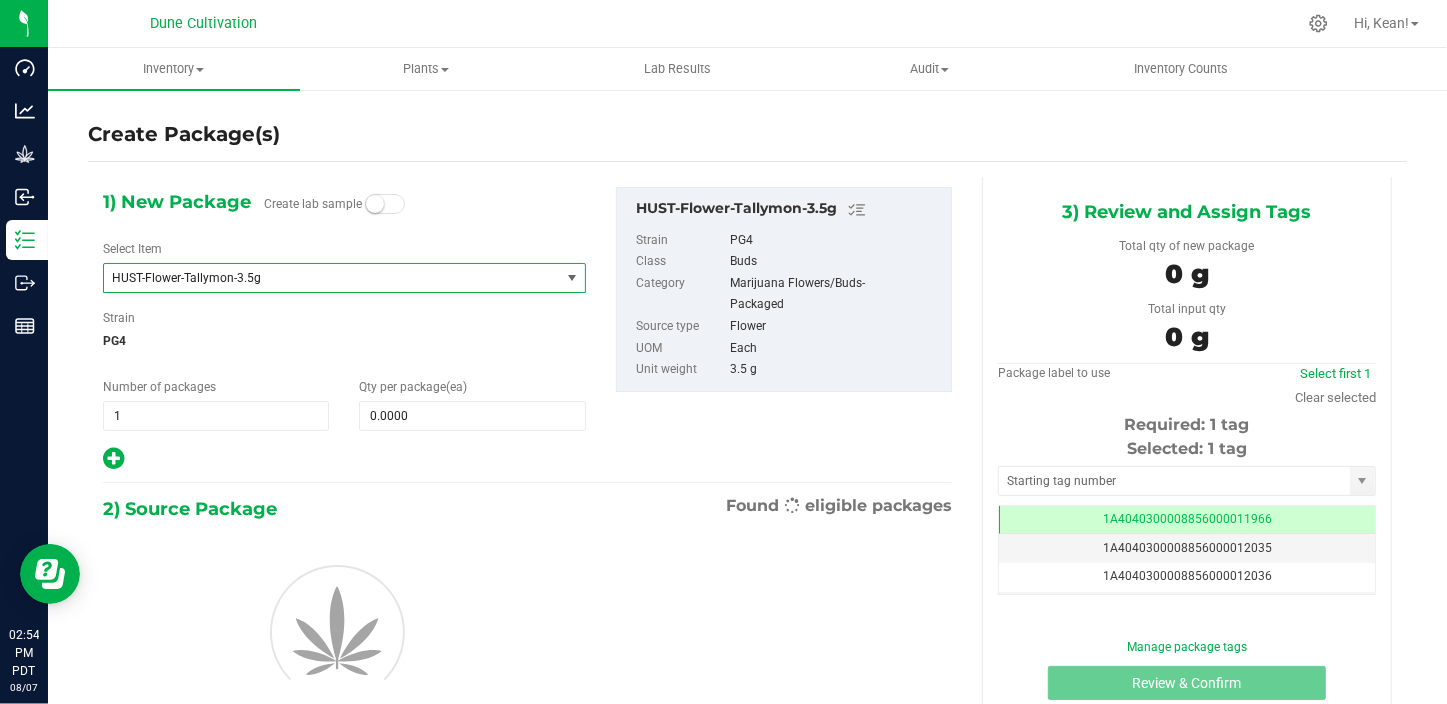 type on "0" 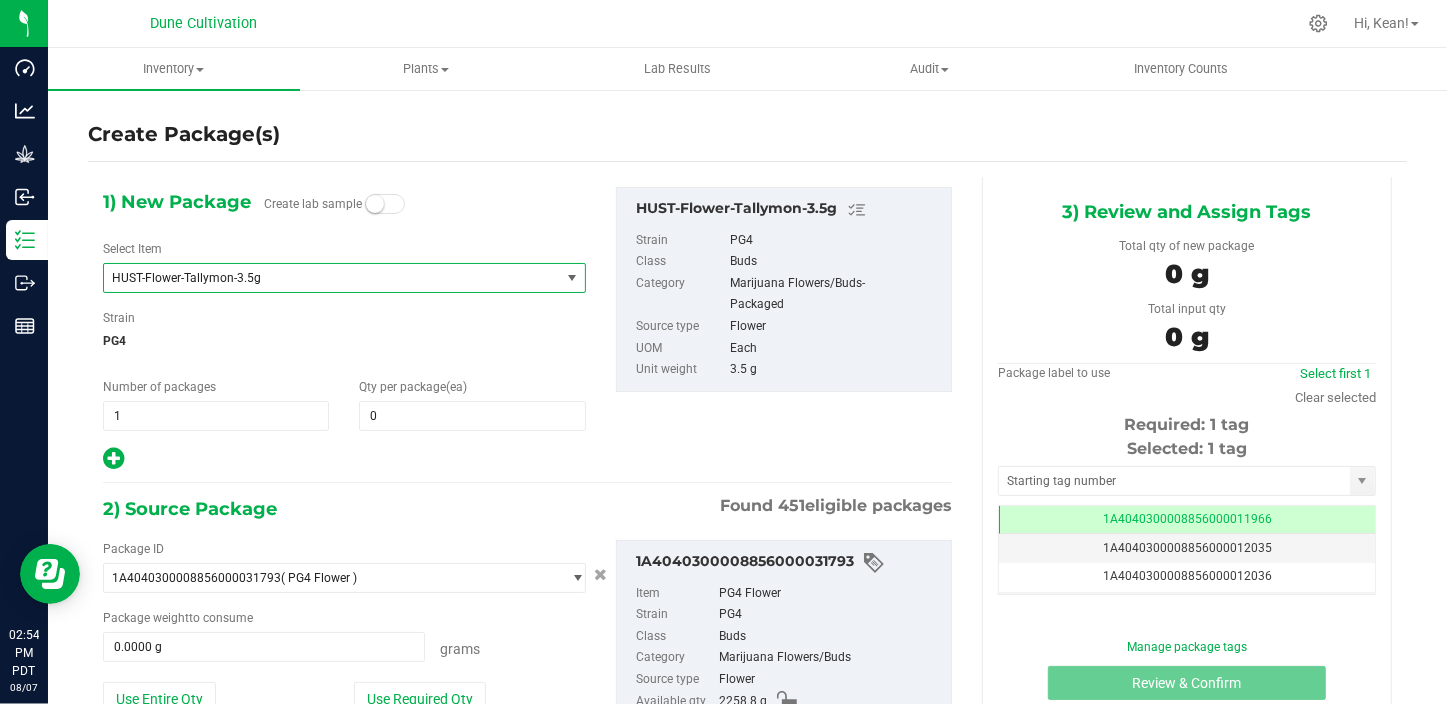 click on "HUST-Flower-Tallymon-3.5g" at bounding box center (323, 278) 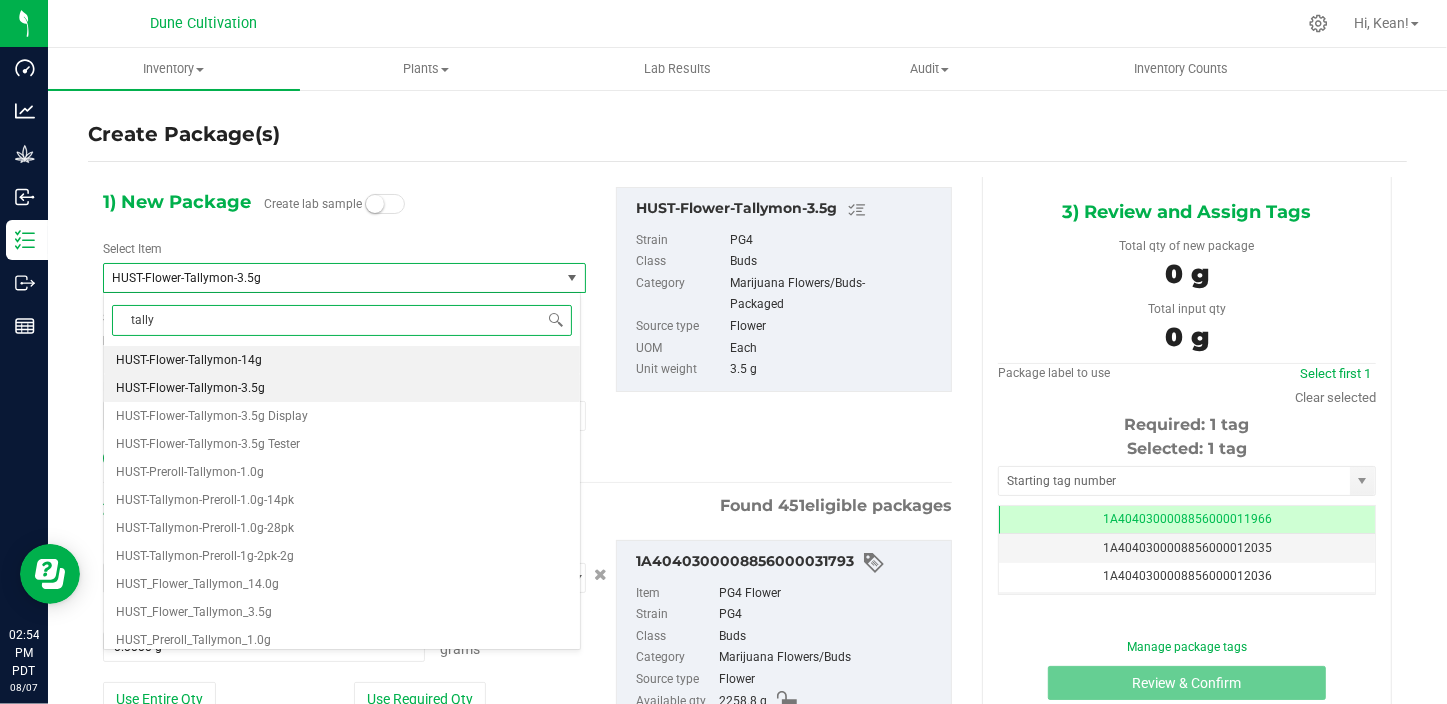 type on "tally" 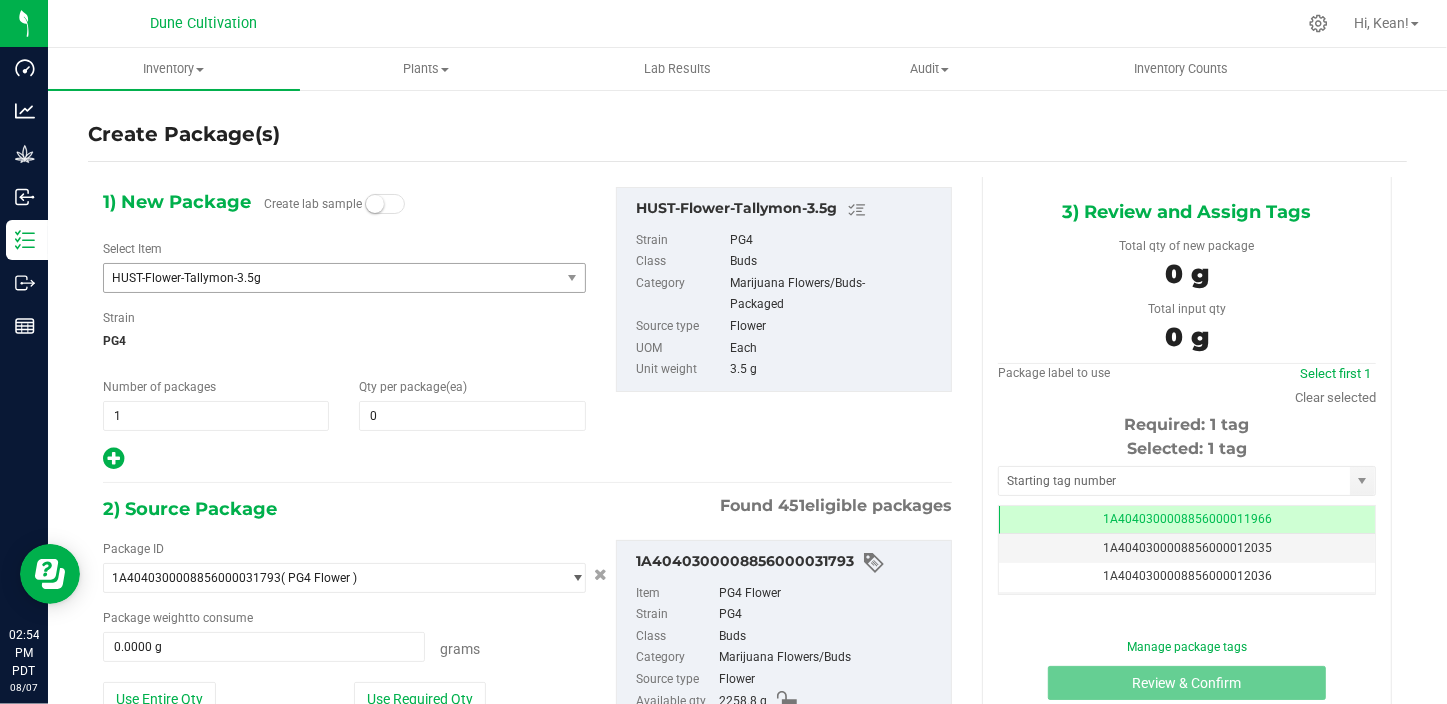 click on "1) New Package
Create lab sample
Select Item
HUST-Flower-Tallymon-3.5g
HUST-Flower-Tallymon-14g HUST-Flower-Tallymon-3.5g HUST-Flower-Tallymon-3.5g Display HUST-Flower-Tallymon-3.5g Tester HUST-Preroll-Tallymon-1.0g HUST-Tallymon-Preroll-1.0g-14pk HUST-Tallymon-Preroll-1.0g-28pk HUST-Tallymon-Preroll-1g-2pk-2g HUST_Flower_Tallymon_14.0g HUST_Flower_Tallymon_3.5g HUST_Preroll_Tallymon_1.0g
Strain 1" at bounding box center [747, 493] 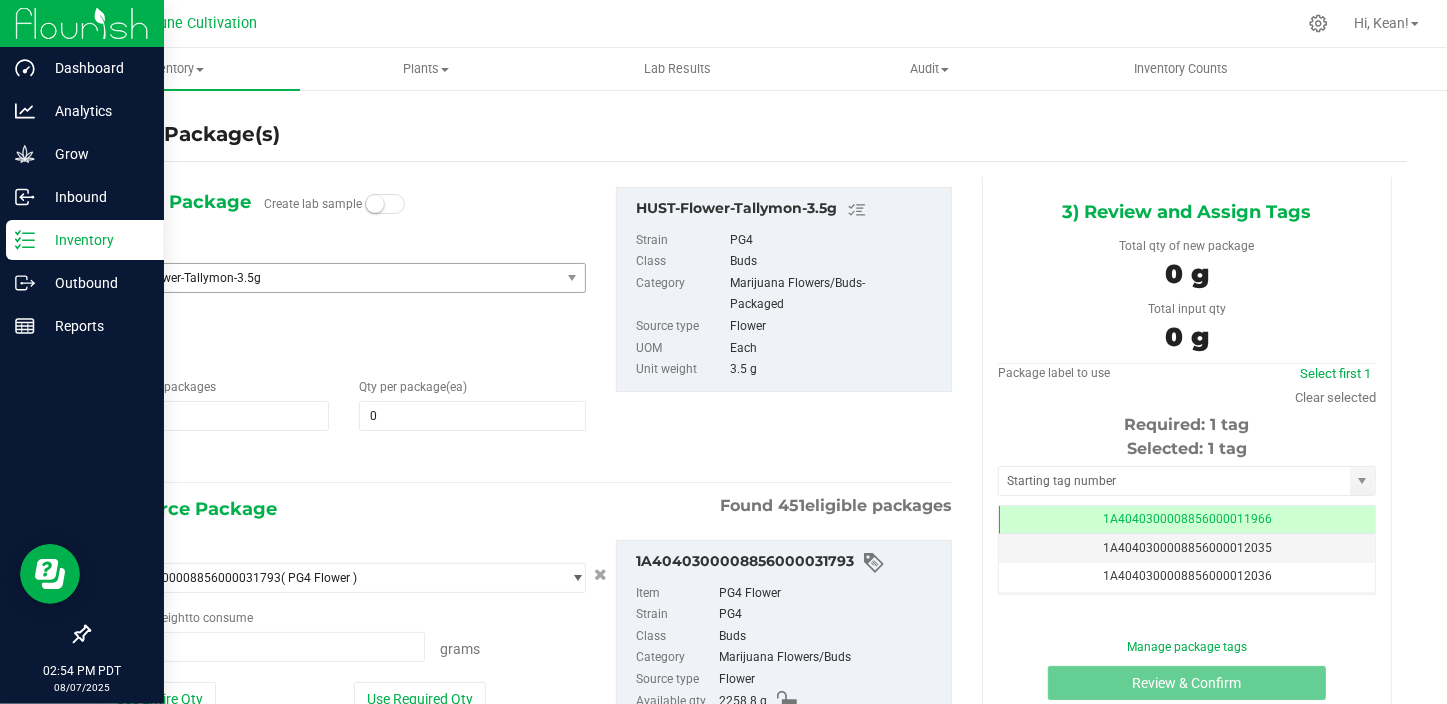 click on "Inventory" at bounding box center [95, 240] 